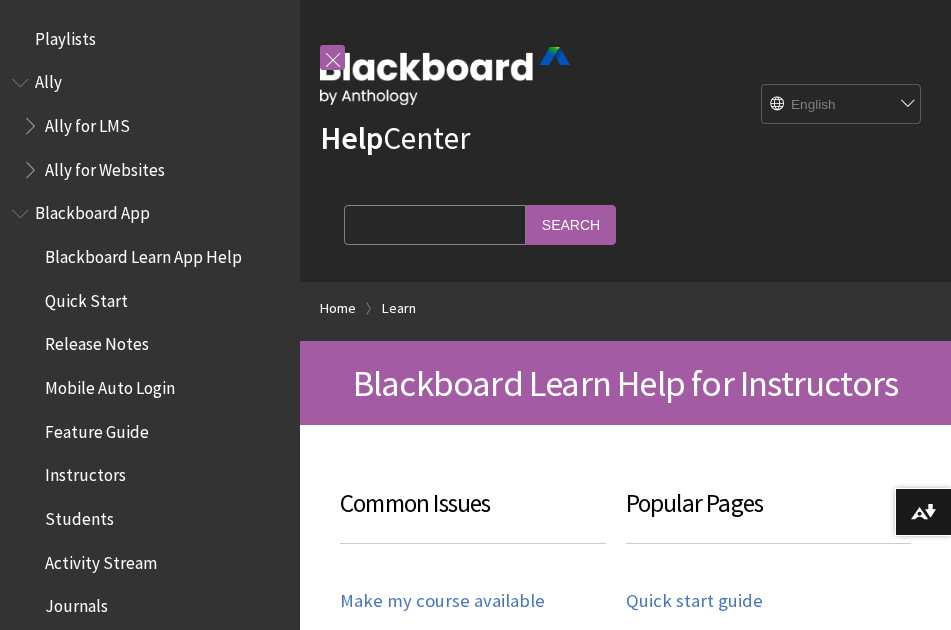 scroll, scrollTop: 0, scrollLeft: 0, axis: both 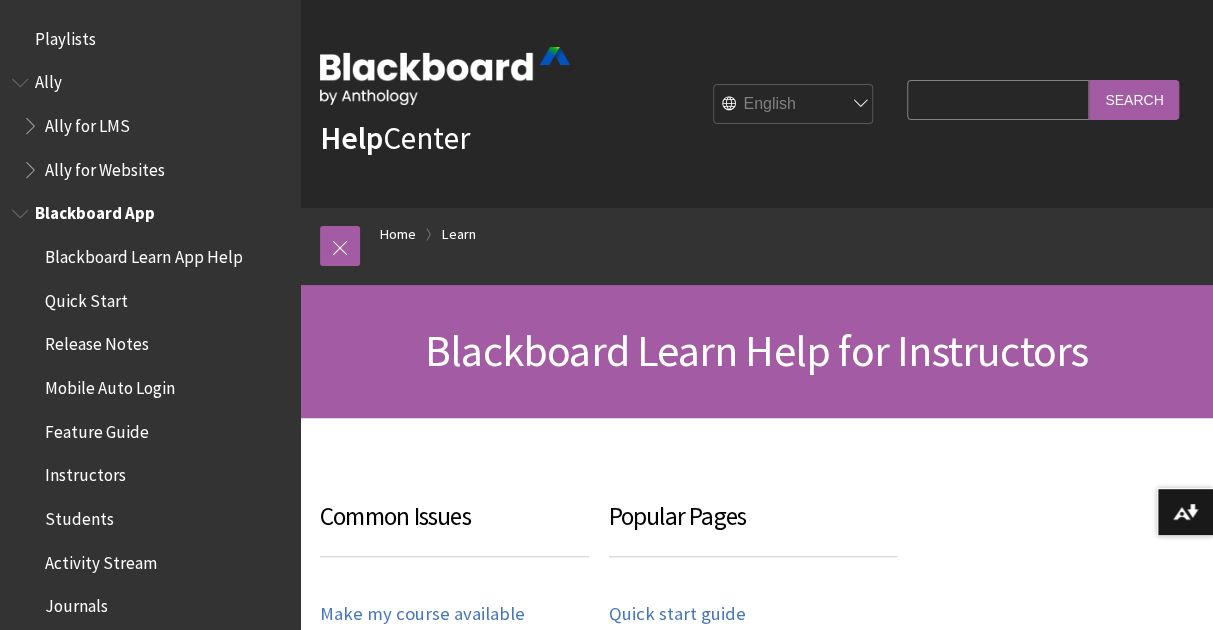 click on "Blackboard App" at bounding box center (95, 210) 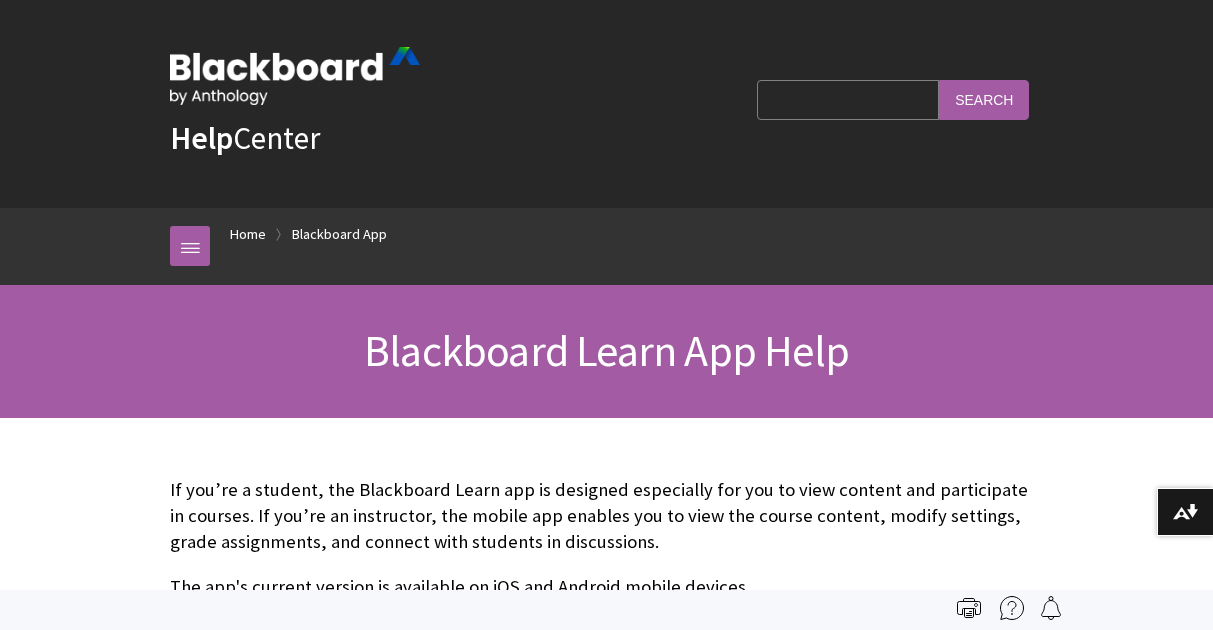 scroll, scrollTop: 0, scrollLeft: 0, axis: both 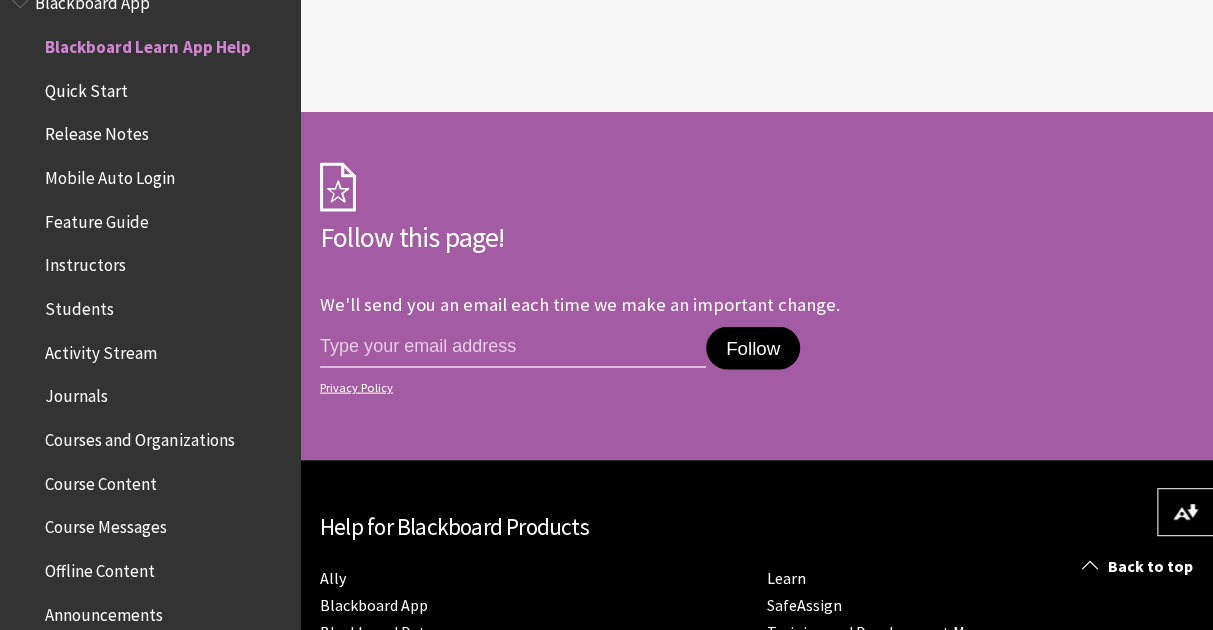 click on "Follow" at bounding box center [753, 348] 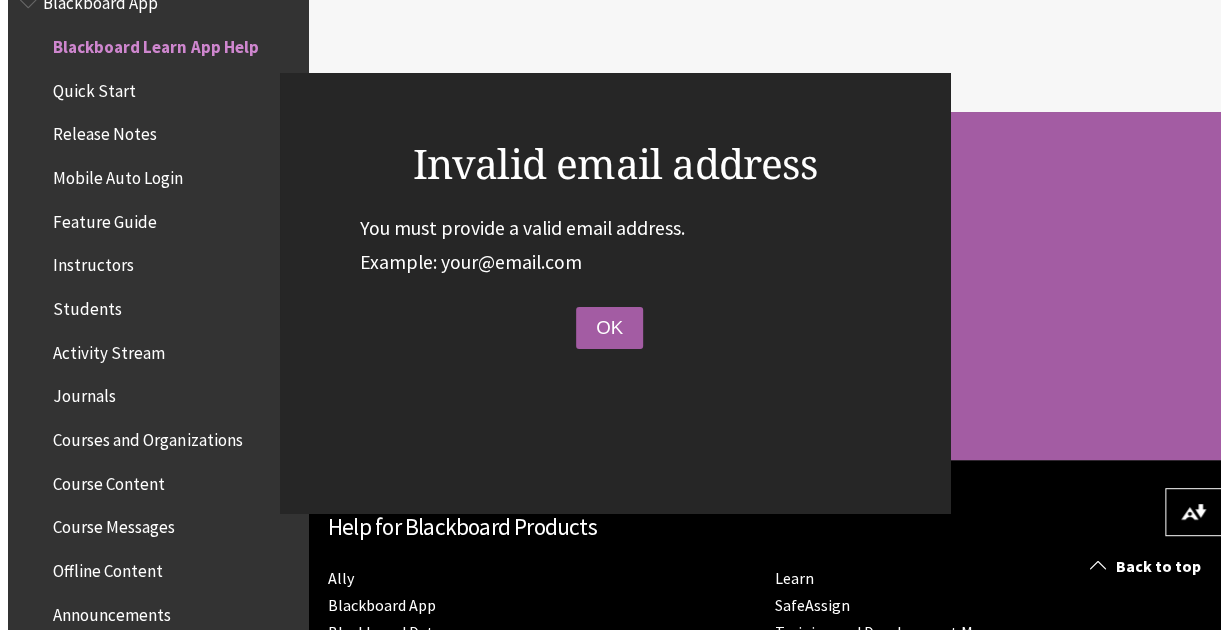 scroll, scrollTop: 1773, scrollLeft: 0, axis: vertical 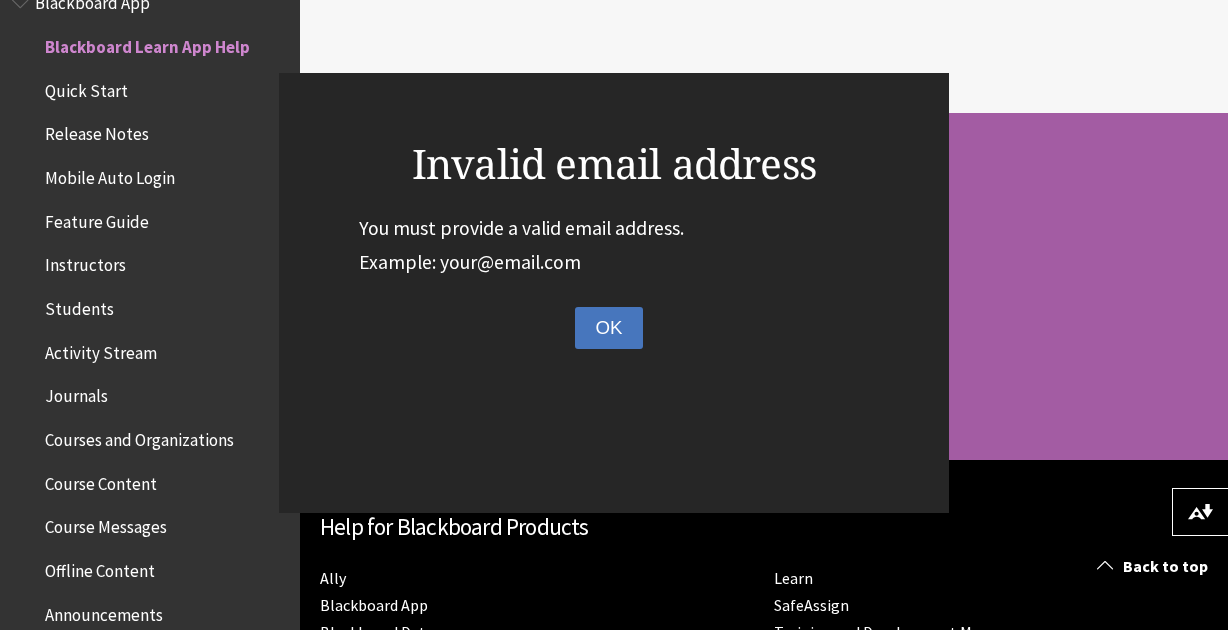 click on "OK" at bounding box center [608, 328] 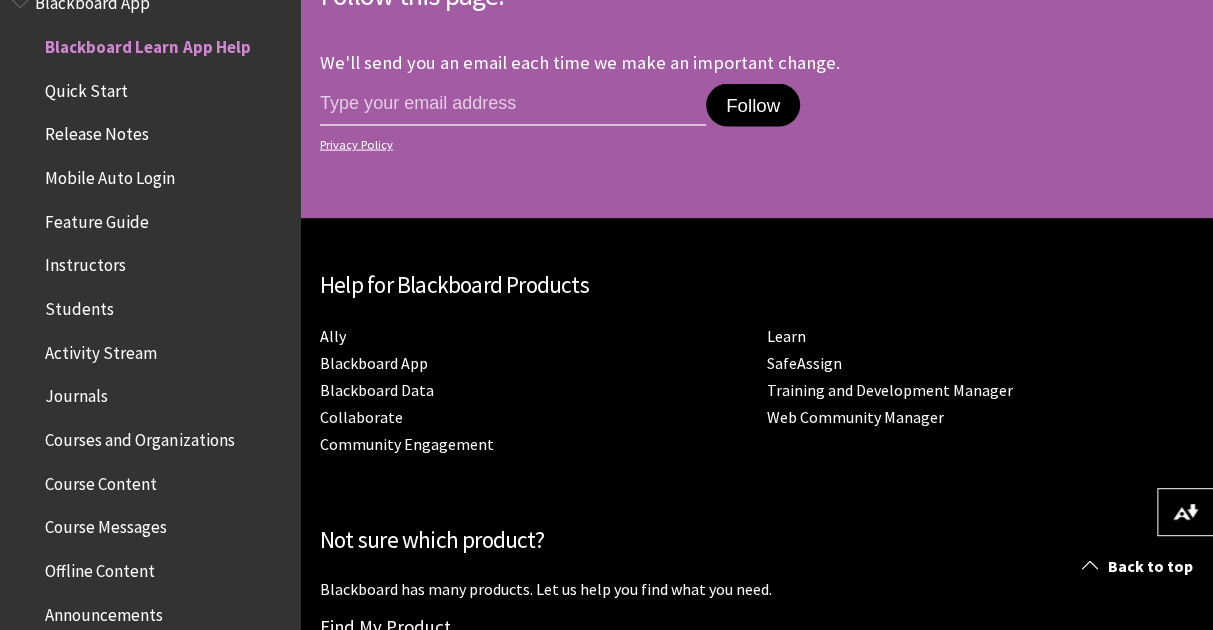 scroll, scrollTop: 2100, scrollLeft: 0, axis: vertical 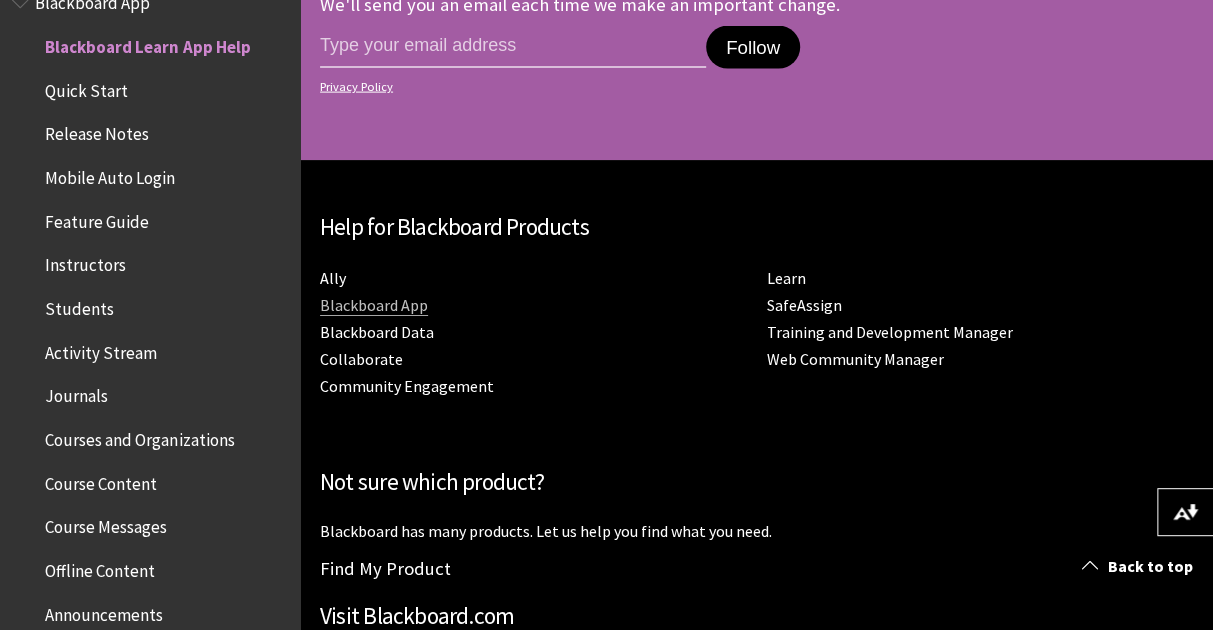 click on "Blackboard App" at bounding box center (374, 305) 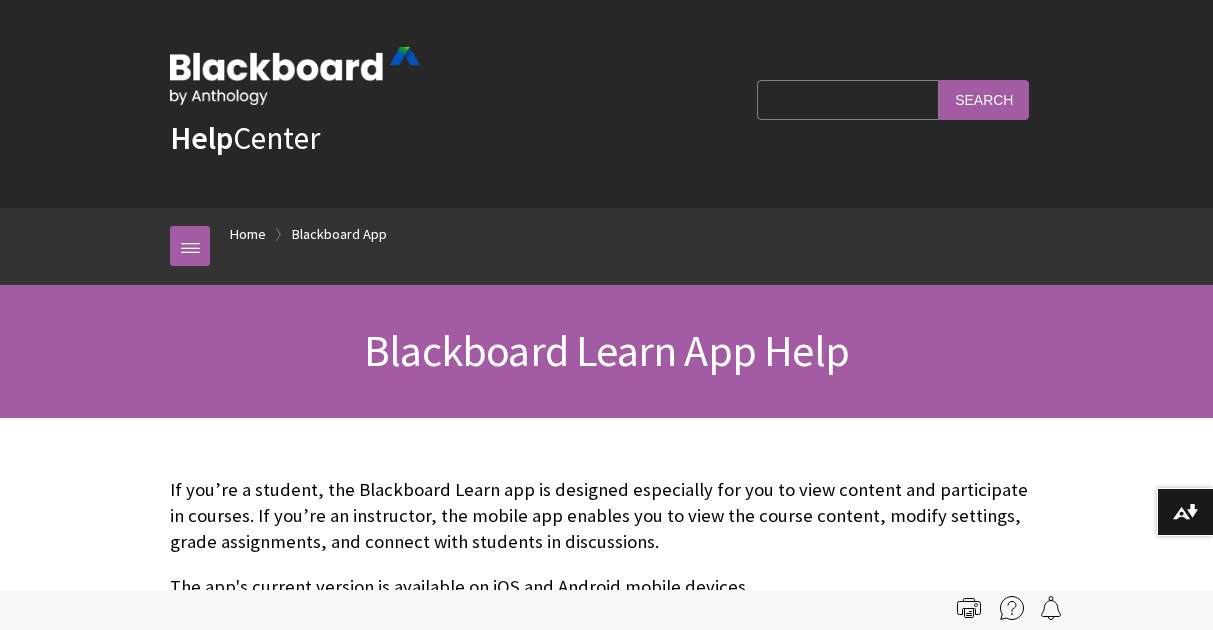 scroll, scrollTop: 0, scrollLeft: 0, axis: both 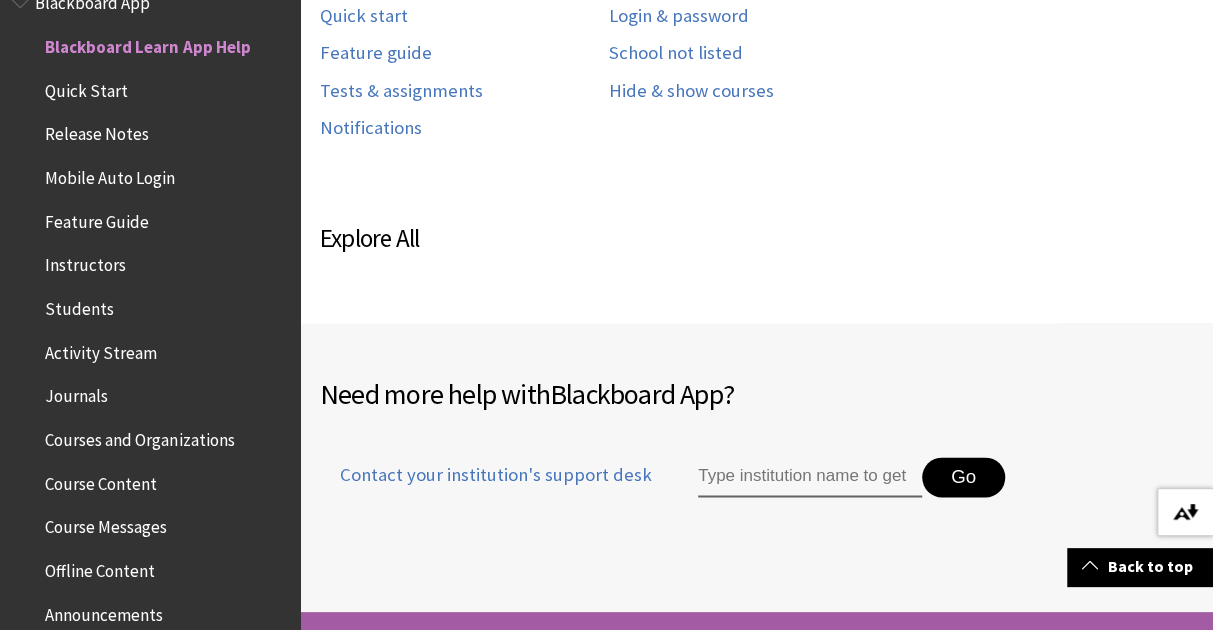 click at bounding box center (1185, 512) 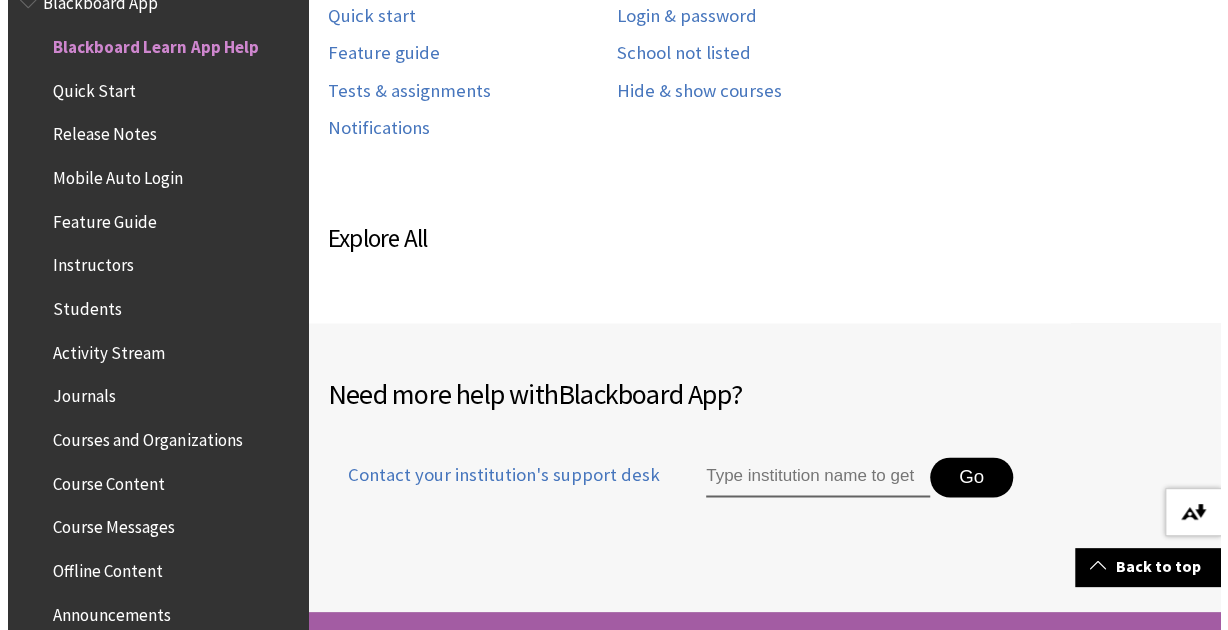 scroll, scrollTop: 1274, scrollLeft: 0, axis: vertical 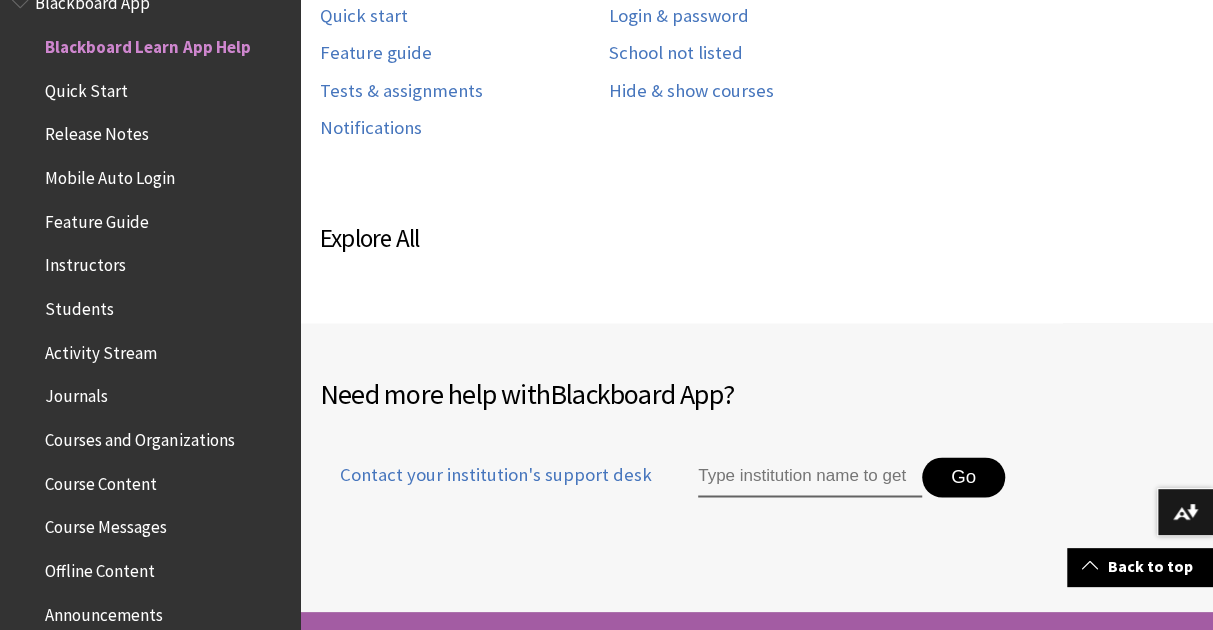 click on "Instructors" at bounding box center (85, 262) 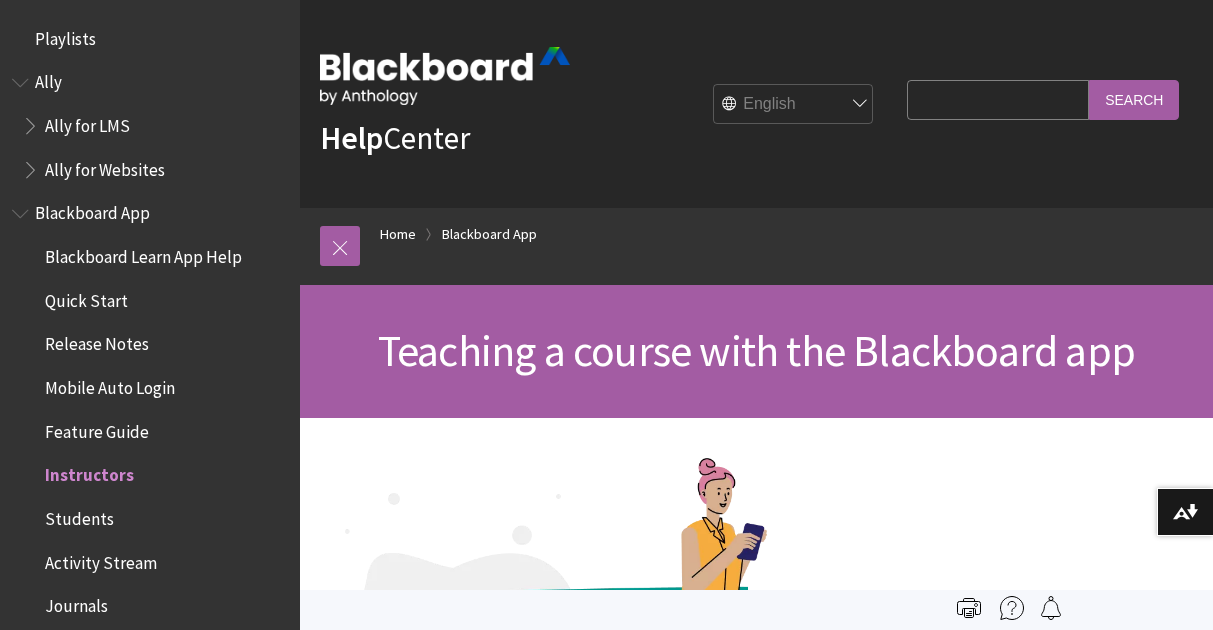 scroll, scrollTop: 0, scrollLeft: 0, axis: both 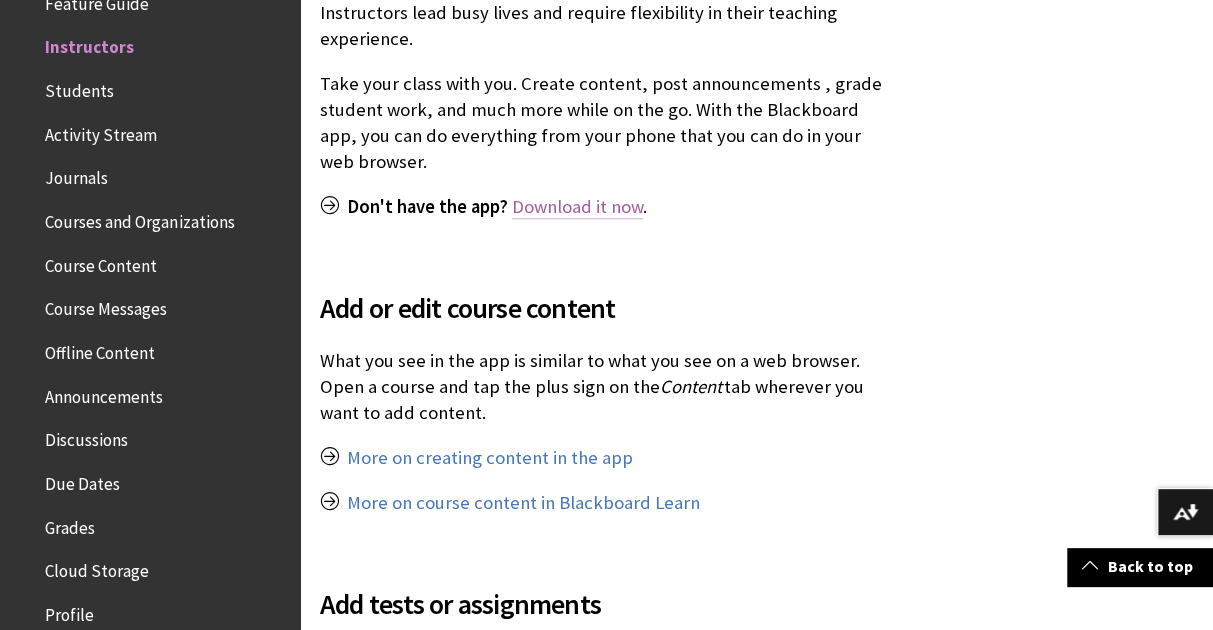 click on "Download it now" at bounding box center [577, 207] 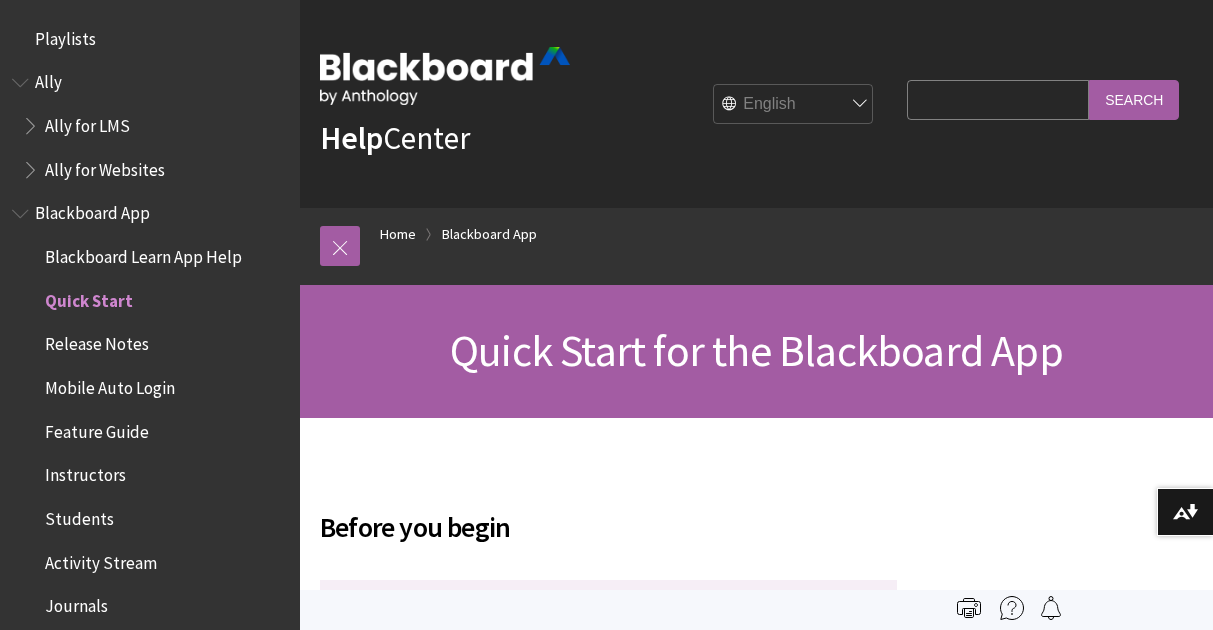 scroll, scrollTop: 0, scrollLeft: 0, axis: both 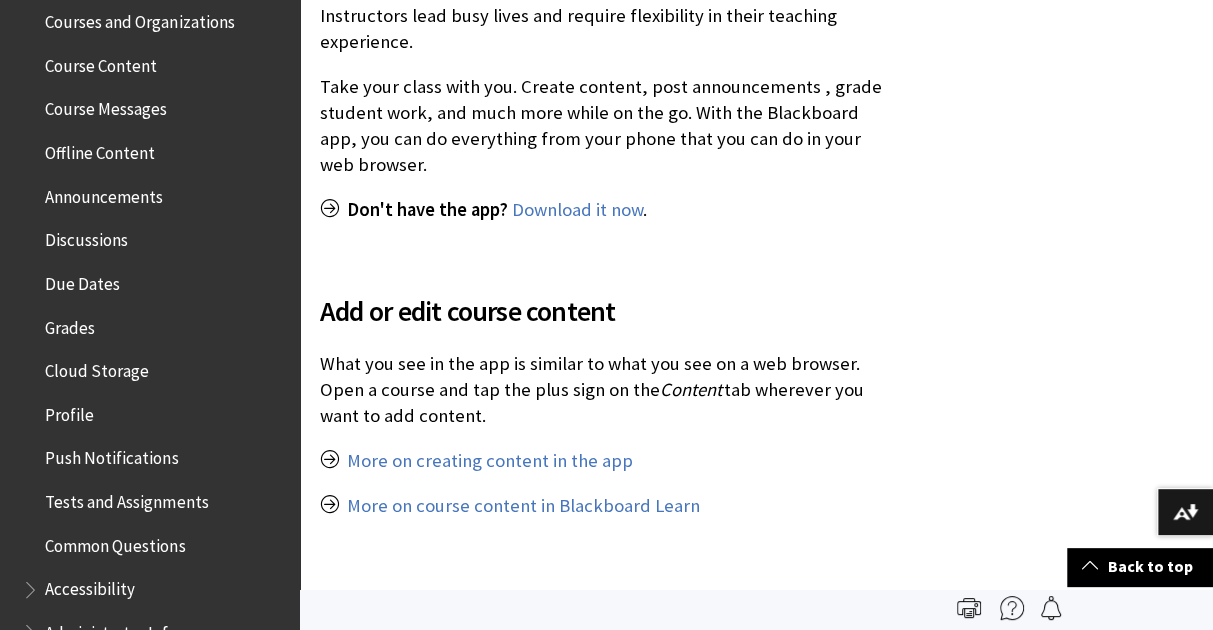 click on "Grades" at bounding box center [155, 328] 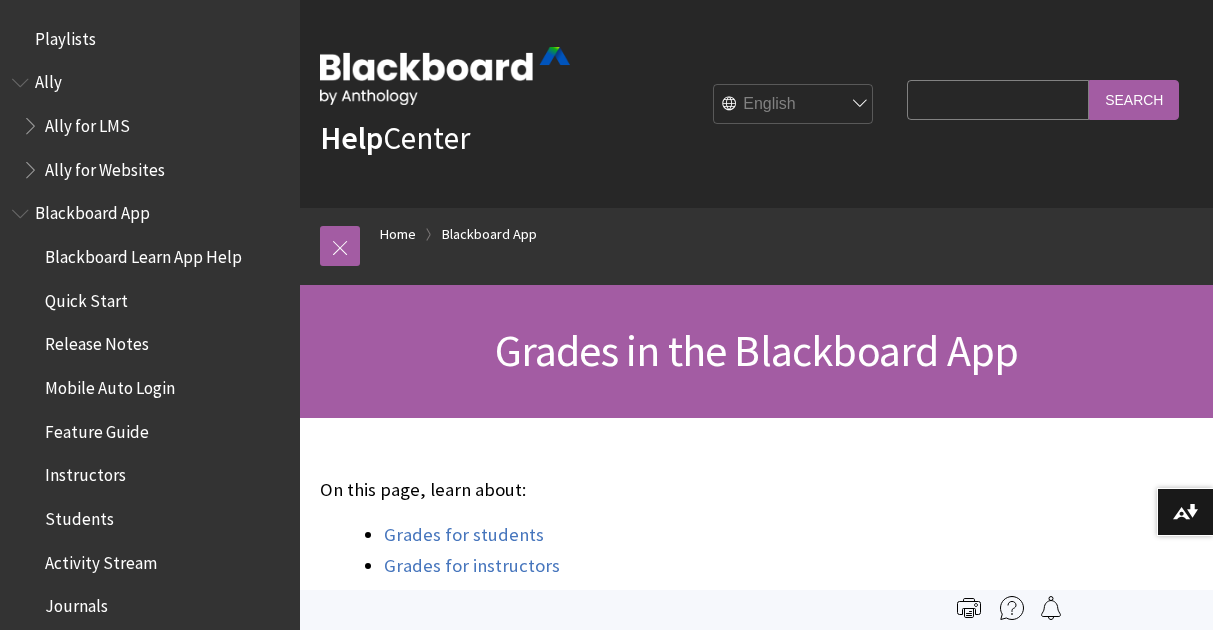 scroll, scrollTop: 0, scrollLeft: 0, axis: both 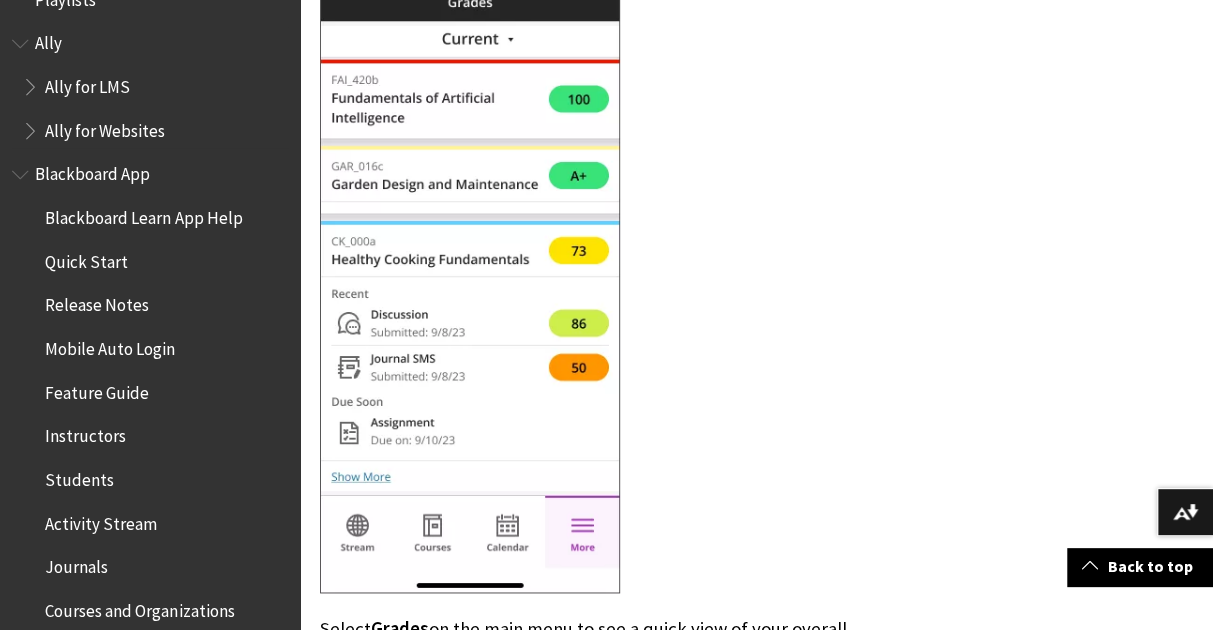 click on "Ally for Websites" at bounding box center (105, 127) 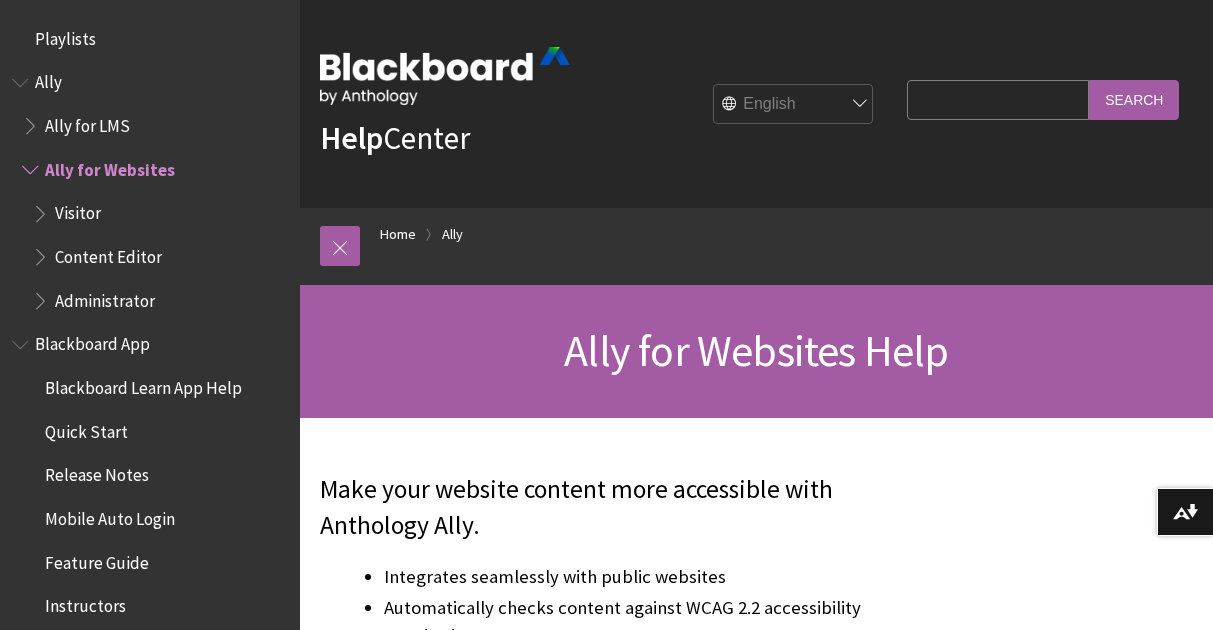 scroll, scrollTop: 0, scrollLeft: 0, axis: both 